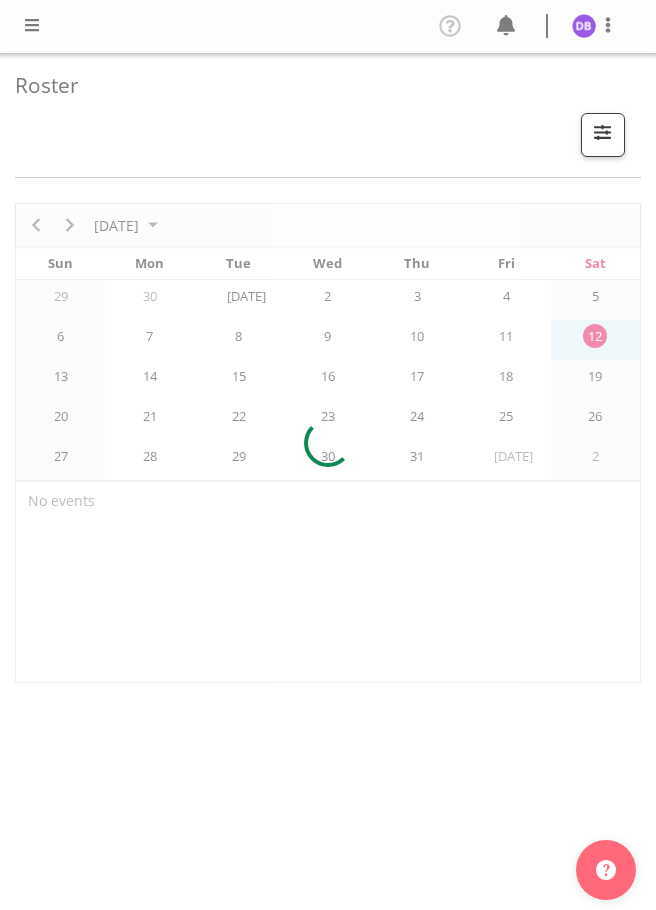 scroll, scrollTop: 0, scrollLeft: 0, axis: both 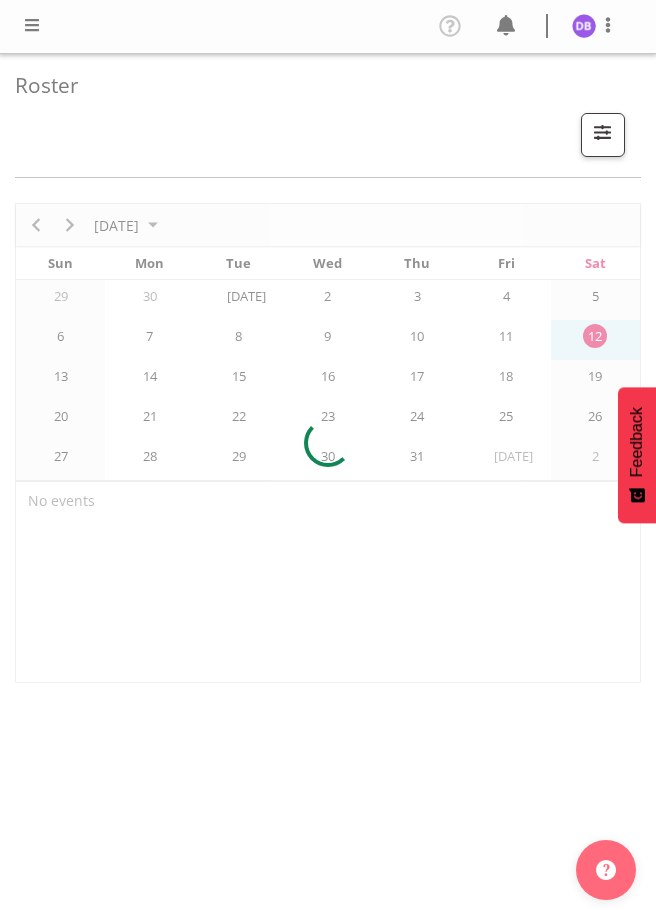 click at bounding box center (32, 25) 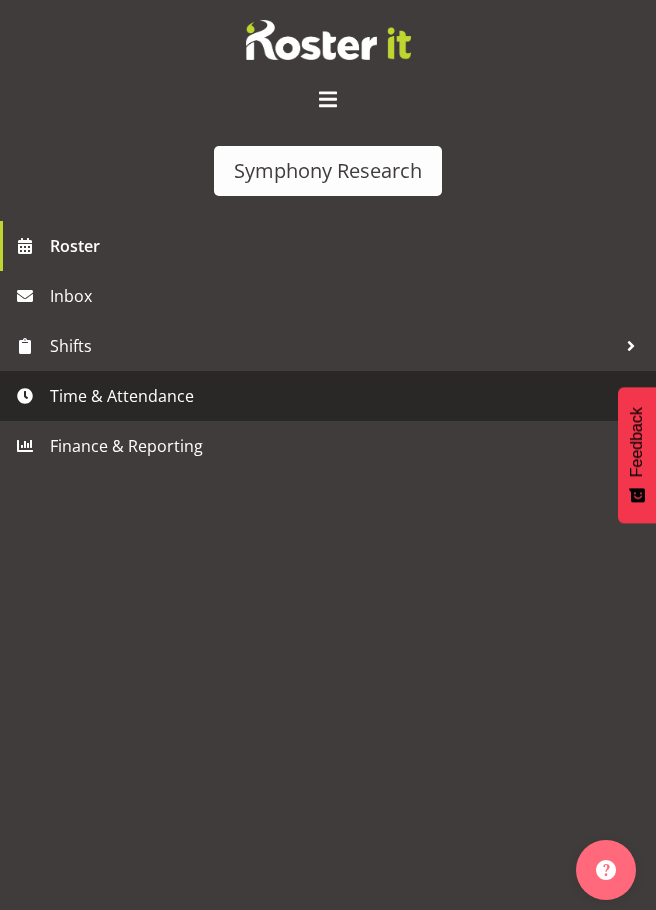 click on "Time & Attendance" at bounding box center [333, 396] 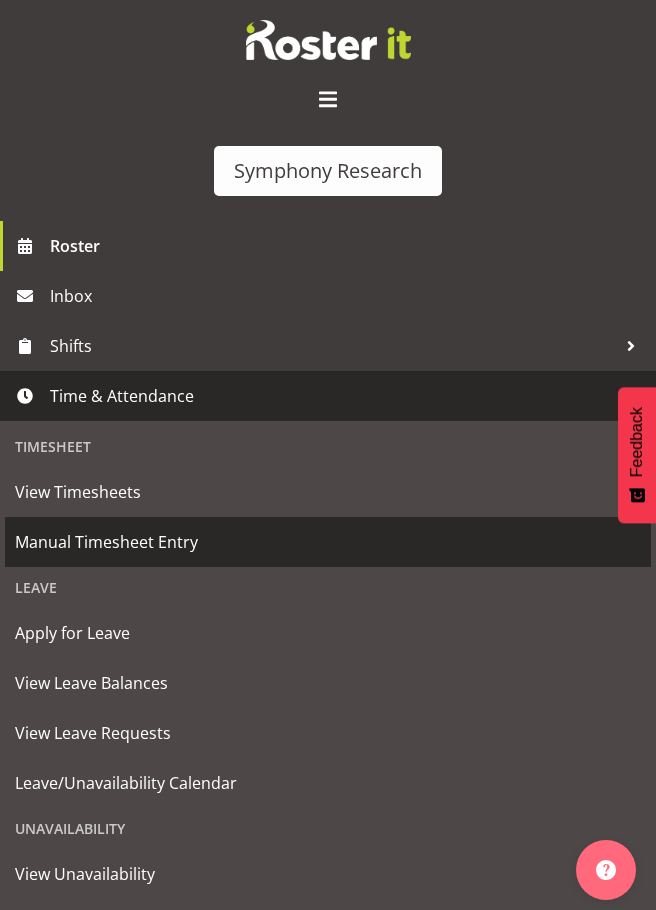 click on "Manual Timesheet Entry" at bounding box center (328, 542) 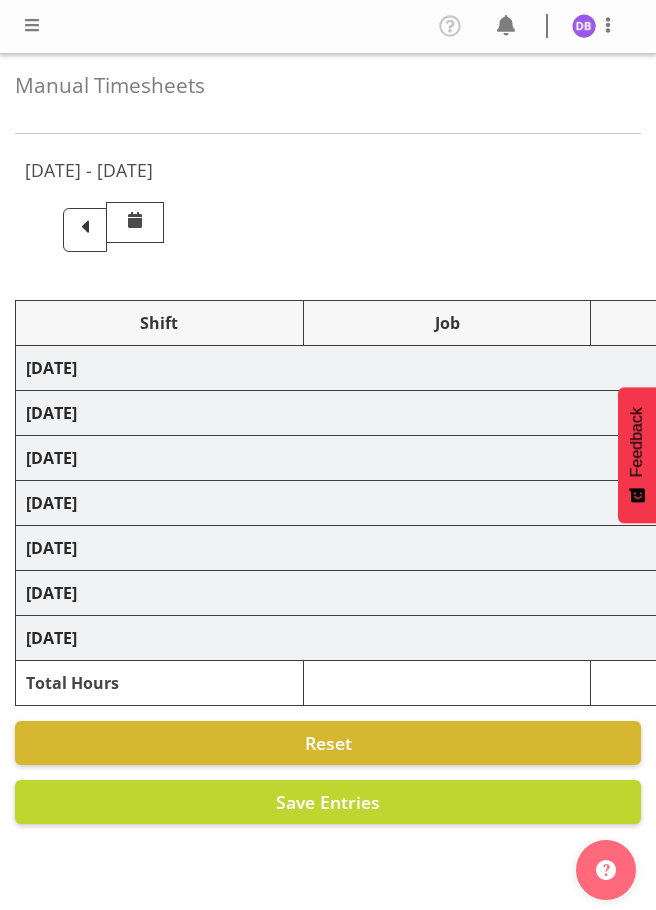 scroll, scrollTop: 0, scrollLeft: 0, axis: both 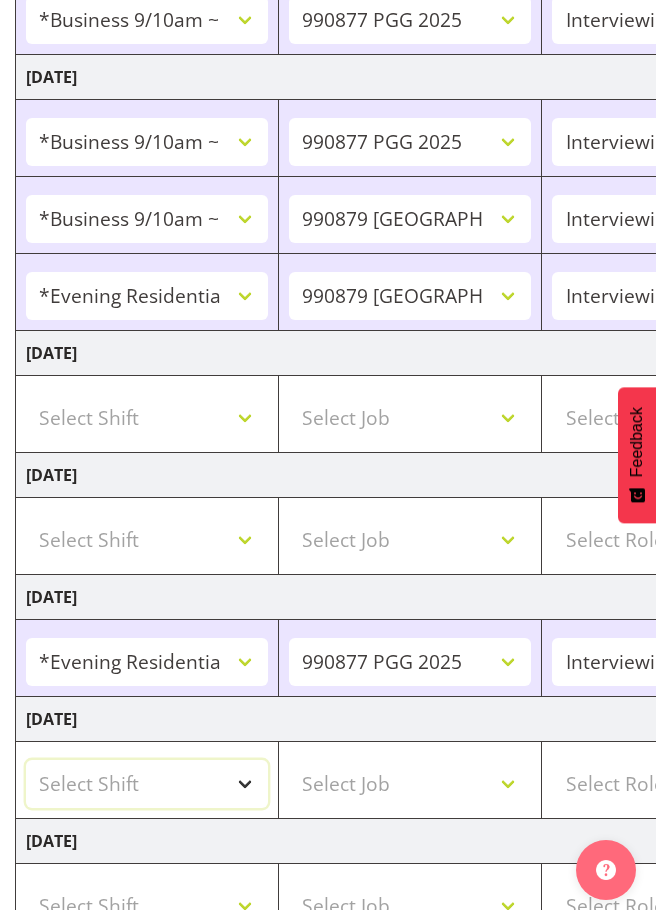 click on "Select Shift  !!Project Briefing  (Job to be assigned) !!Weekend Residential    (Roster IT Shift Label) *Business  9/10am ~ 4:30pm *Business Batteries Aust Shift 11am ~ 7pm *Business Supervisor *Evening Residential Shift 5-9pm *Farm Projects PGG Evening *Farm Projects PGG Weekend *Home Heating Evenings *Home Heating Weekend *RP Track  C *RP Track C Weekend *RP Weekly/Monthly Tracks *Supervisor Call Centre *Supervisor Evening *Supervisors & Call Centre Weekend *To Be Briefed AU Batteries Evening 5~7pm or later PowerNet Evenings PowerNet Weekend Test World Poll Aust Late 9p~10:30p World Poll Aust Wkend World Poll Aust. 6:30~10:30pm World Poll Pilot Aust 6:30~10:30pm" at bounding box center [147, 784] 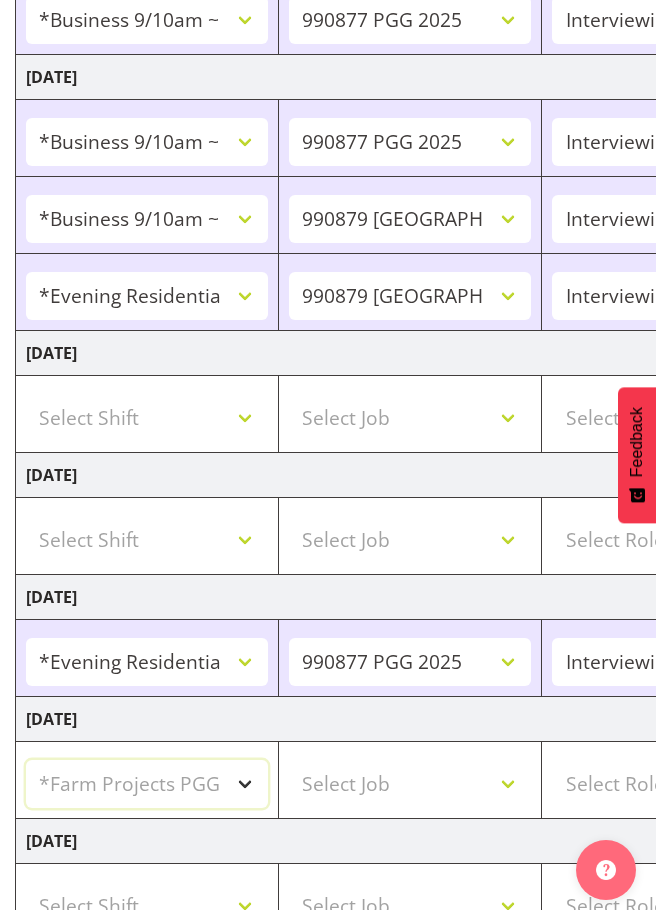 click on "Select Shift  !!Project Briefing  (Job to be assigned) !!Weekend Residential    (Roster IT Shift Label) *Business  9/10am ~ 4:30pm *Business Batteries Aust Shift 11am ~ 7pm *Business Supervisor *Evening Residential Shift 5-9pm *Farm Projects PGG Evening *Farm Projects PGG Weekend *Home Heating Evenings *Home Heating Weekend *RP Track  C *RP Track C Weekend *RP Weekly/Monthly Tracks *Supervisor Call Centre *Supervisor Evening *Supervisors & Call Centre Weekend *To Be Briefed AU Batteries Evening 5~7pm or later PowerNet Evenings PowerNet Weekend Test World Poll Aust Late 9p~10:30p World Poll Aust Wkend World Poll Aust. 6:30~10:30pm World Poll Pilot Aust 6:30~10:30pm" at bounding box center [147, 784] 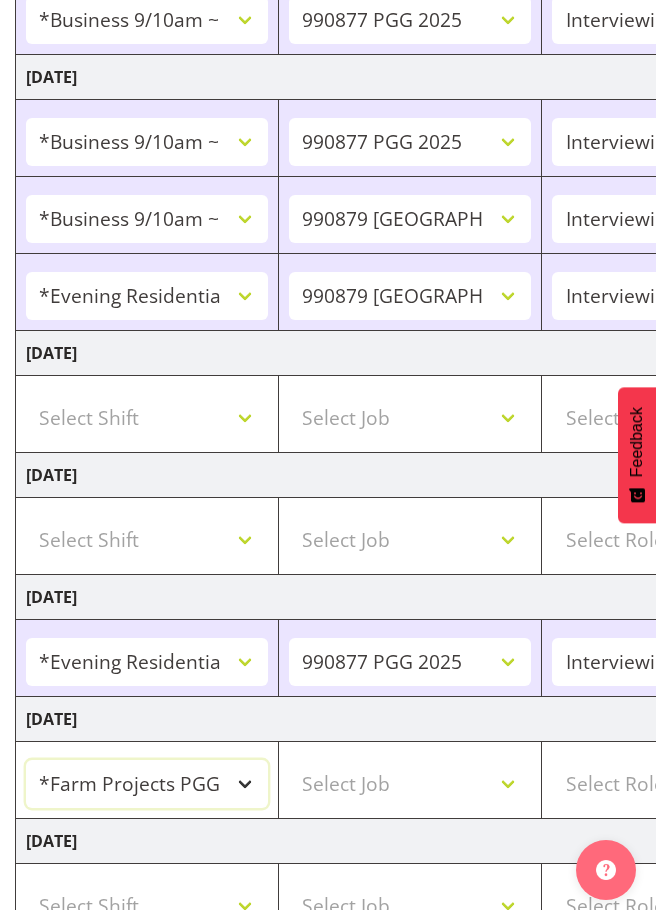 click on "!!Project Briefing  (Job to be assigned) !!Weekend Residential    (Roster IT Shift Label) *Business  9/10am ~ 4:30pm *Business Batteries Aust Shift 11am ~ 7pm *Business Supervisor *Evening Residential Shift 5-9pm *Farm Projects PGG Evening *Farm Projects PGG Weekend *Home Heating Evenings *Home Heating Weekend *RP Track  C *RP Track C Weekend *RP Weekly/Monthly Tracks *Supervisor Call Centre *Supervisor Evening *Supervisors & Call Centre Weekend *To Be Briefed AU Batteries Evening 5~7pm or later PowerNet Evenings PowerNet Weekend Test World Poll Aust Late 9p~10:30p World Poll Aust Wkend World Poll Aust. 6:30~10:30pm World Poll Pilot Aust 6:30~10:30pm" at bounding box center (147, 784) 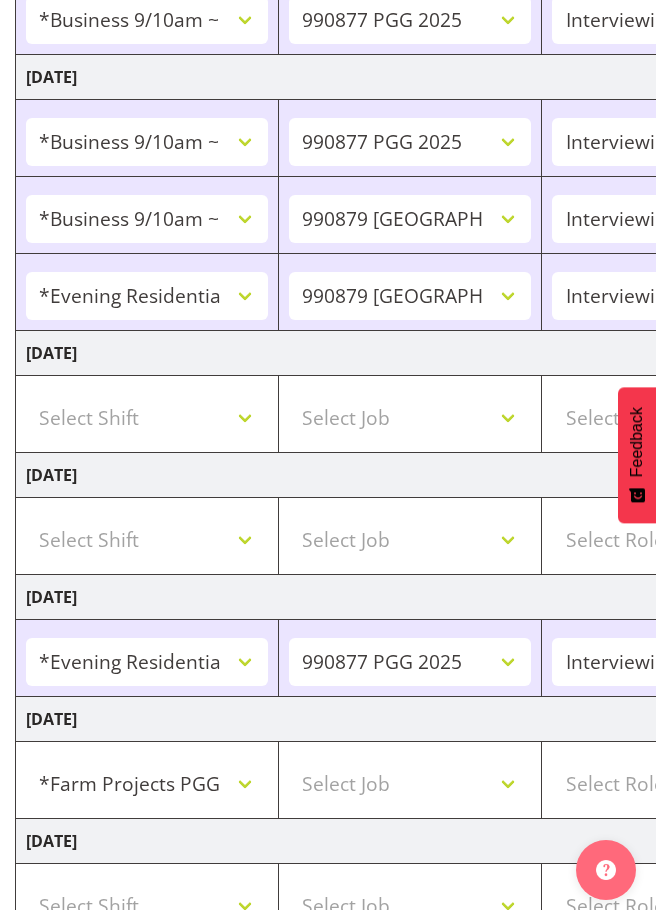 click on "Sunday 13th July 2025" at bounding box center (715, 841) 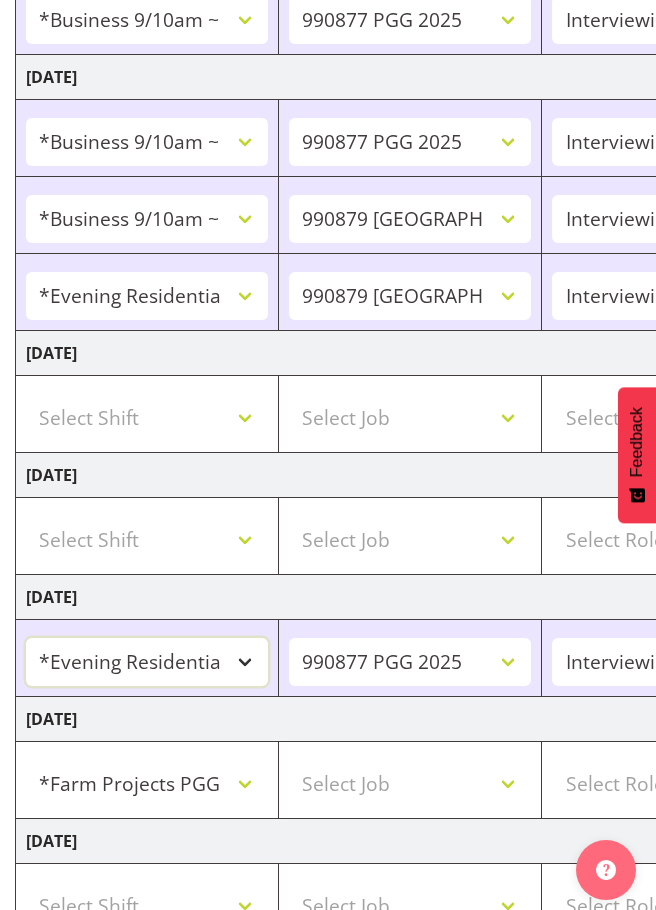 click on "!!Project Briefing  (Job to be assigned) !!Weekend Residential    (Roster IT Shift Label) *Business  9/10am ~ 4:30pm *Business Batteries Aust Shift 11am ~ 7pm *Business Supervisor *Evening Residential Shift 5-9pm *Farm Projects PGG Evening *Farm Projects PGG Weekend *Home Heating Evenings *Home Heating Weekend *RP Track  C *RP Track C Weekend *RP Weekly/Monthly Tracks *Supervisor Call Centre *Supervisor Evening *Supervisors & Call Centre Weekend *To Be Briefed AU Batteries Evening 5~7pm or later PowerNet Evenings PowerNet Weekend Test World Poll Aust Late 9p~10:30p World Poll Aust Wkend World Poll Aust. 6:30~10:30pm World Poll Pilot Aust 6:30~10:30pm" at bounding box center (147, 662) 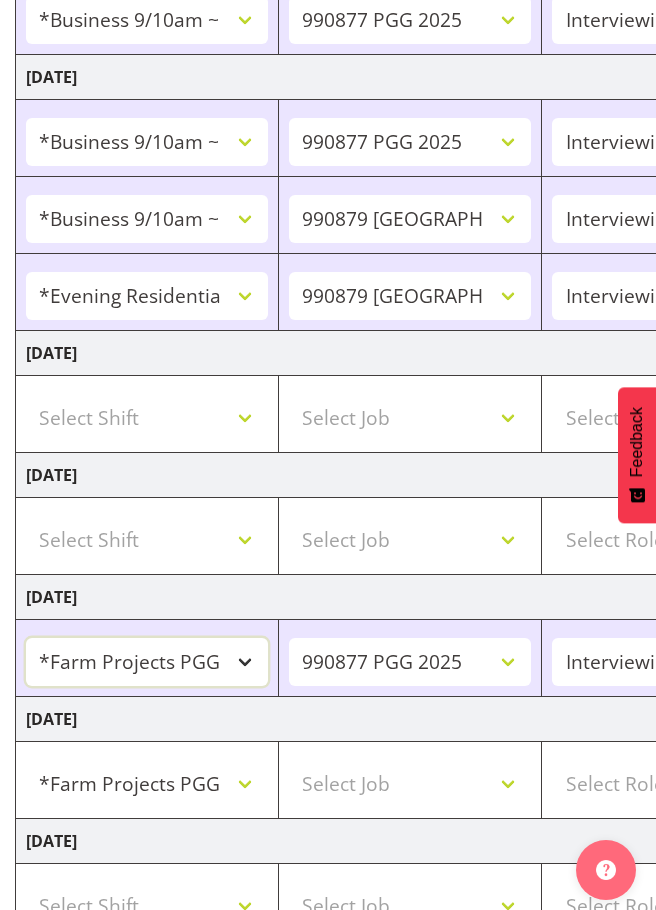 click on "!!Project Briefing  (Job to be assigned) !!Weekend Residential    (Roster IT Shift Label) *Business  9/10am ~ 4:30pm *Business Batteries Aust Shift 11am ~ 7pm *Business Supervisor *Evening Residential Shift 5-9pm *Farm Projects PGG Evening *Farm Projects PGG Weekend *Home Heating Evenings *Home Heating Weekend *RP Track  C *RP Track C Weekend *RP Weekly/Monthly Tracks *Supervisor Call Centre *Supervisor Evening *Supervisors & Call Centre Weekend *To Be Briefed AU Batteries Evening 5~7pm or later PowerNet Evenings PowerNet Weekend Test World Poll Aust Late 9p~10:30p World Poll Aust Wkend World Poll Aust. 6:30~10:30pm World Poll Pilot Aust 6:30~10:30pm" at bounding box center [147, 662] 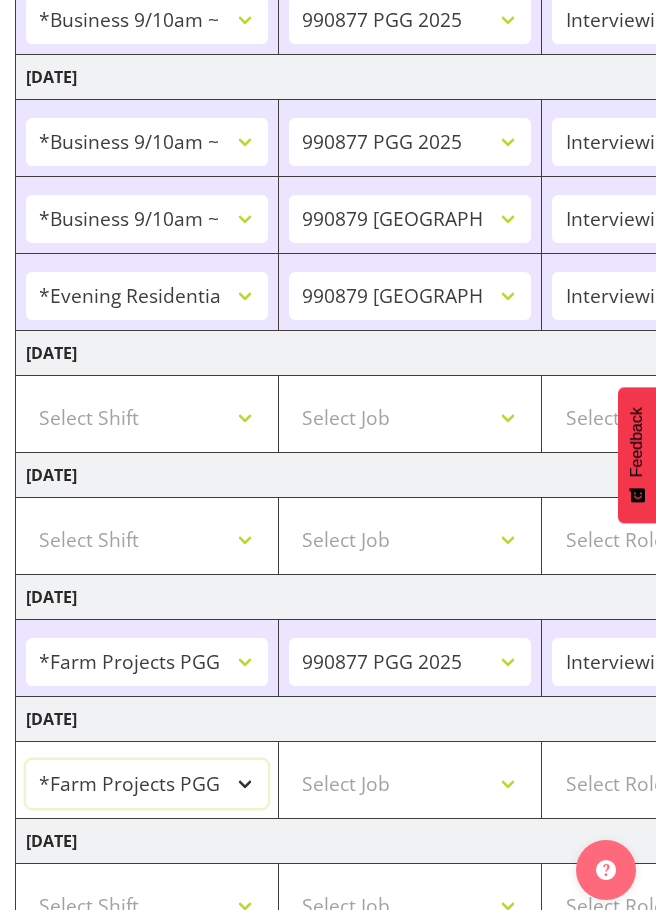 click on "!!Project Briefing  (Job to be assigned) !!Weekend Residential    (Roster IT Shift Label) *Business  9/10am ~ 4:30pm *Business Batteries Aust Shift 11am ~ 7pm *Business Supervisor *Evening Residential Shift 5-9pm *Farm Projects PGG Evening *Farm Projects PGG Weekend *Home Heating Evenings *Home Heating Weekend *RP Track  C *RP Track C Weekend *RP Weekly/Monthly Tracks *Supervisor Call Centre *Supervisor Evening *Supervisors & Call Centre Weekend *To Be Briefed AU Batteries Evening 5~7pm or later PowerNet Evenings PowerNet Weekend Test World Poll Aust Late 9p~10:30p World Poll Aust Wkend World Poll Aust. 6:30~10:30pm World Poll Pilot Aust 6:30~10:30pm" at bounding box center (147, 784) 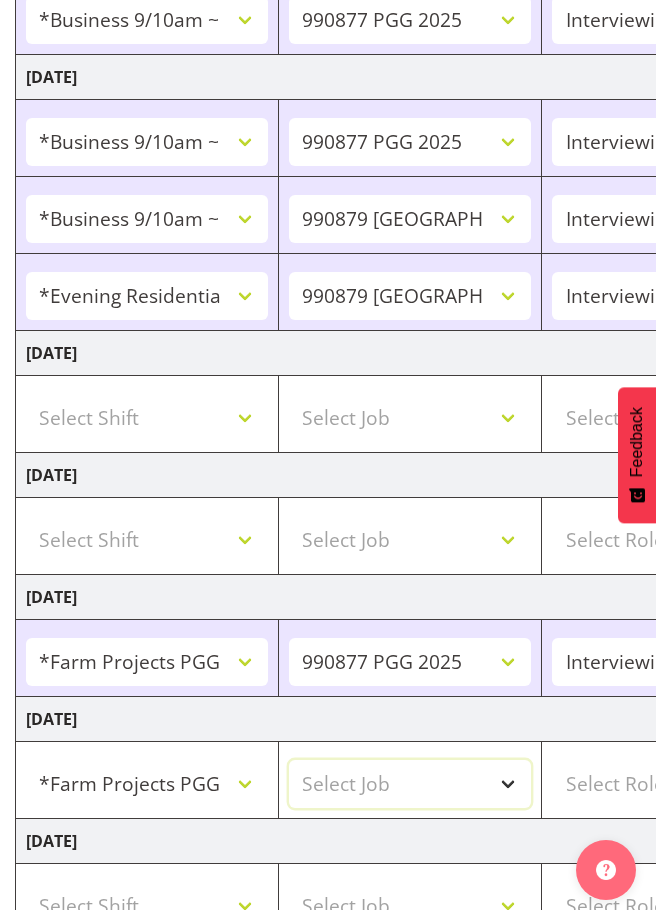 click on "Select Job  550060 IF Admin 553495 Rural Omnibus Apr - Jun 2025 553500 BFM Jul - Sep 2025 553501 FMG July 2025 990000 General 990820 Mobtest 2024 990821 Goldrush 2024 990846 Toka Tu Ake 2025 990855 FENZ 990869 Richmond Home Heating 990873 Batteries 990877 PGG 2025 990878 CMI Q3 2025 990879 Selwyn DC 990881 PowerNet 999996 Training 999997 Recruitment & Training 999999 DT" at bounding box center (410, 784) 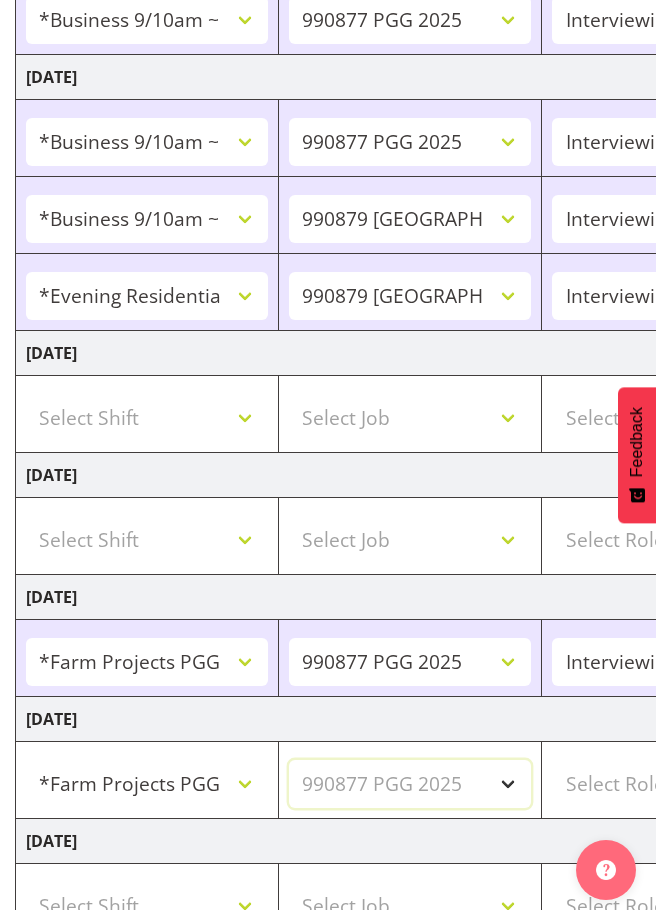 click on "Select Job  550060 IF Admin 553495 Rural Omnibus Apr - Jun 2025 553500 BFM Jul - Sep 2025 553501 FMG July 2025 990000 General 990820 Mobtest 2024 990821 Goldrush 2024 990846 Toka Tu Ake 2025 990855 FENZ 990869 Richmond Home Heating 990873 Batteries 990877 PGG 2025 990878 CMI Q3 2025 990879 Selwyn DC 990881 PowerNet 999996 Training 999997 Recruitment & Training 999999 DT" at bounding box center (410, 784) 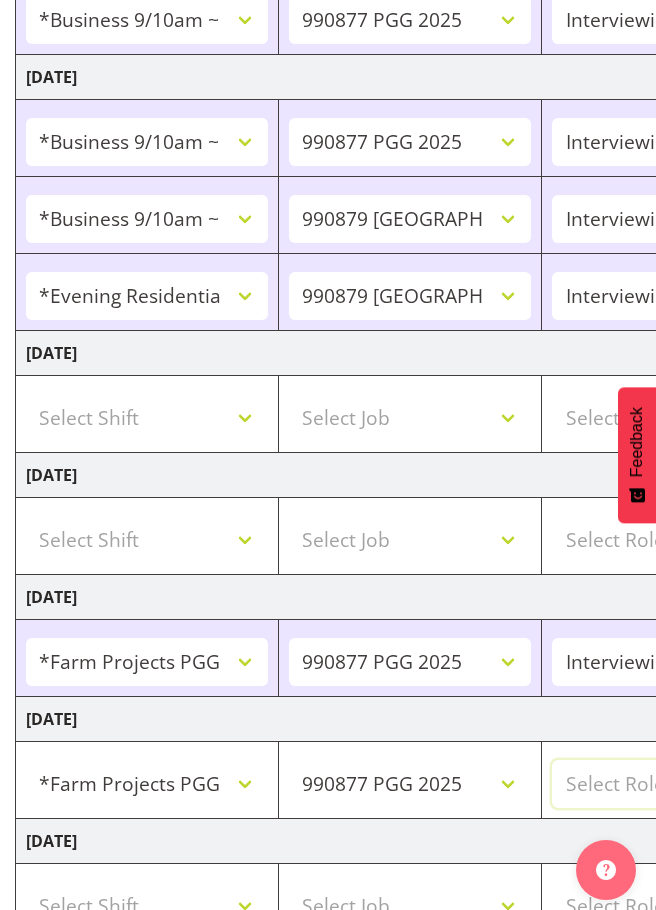 click on "Select Role  Briefing Interviewing" at bounding box center (673, 784) 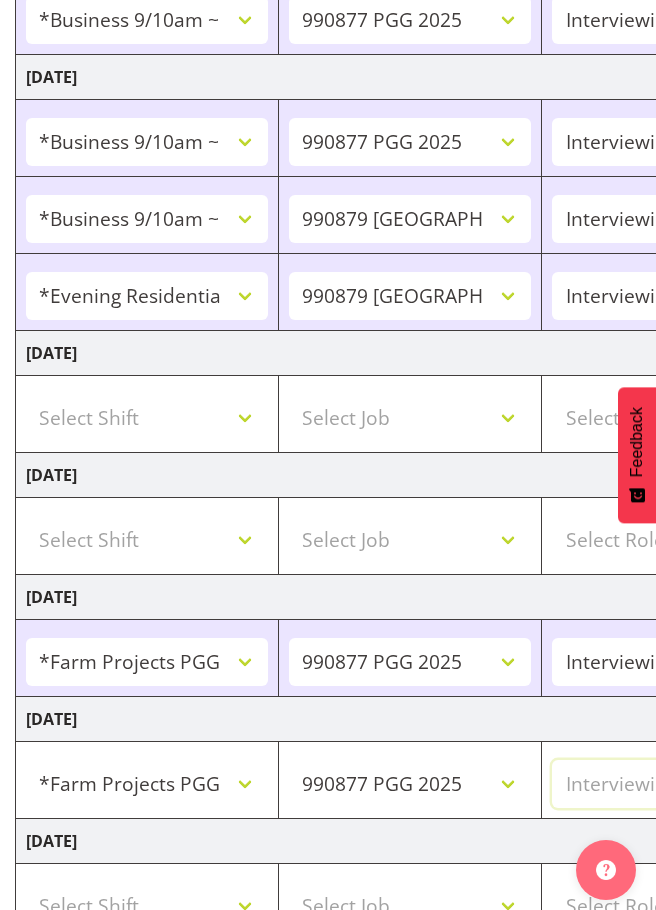 click on "Select Role  Briefing Interviewing" at bounding box center [673, 784] 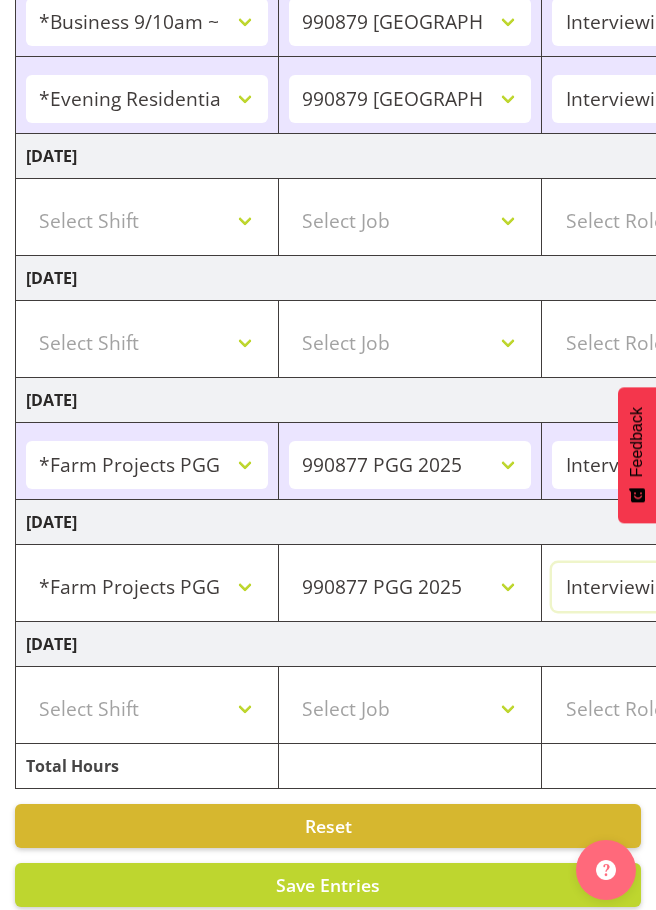 scroll, scrollTop: 806, scrollLeft: 0, axis: vertical 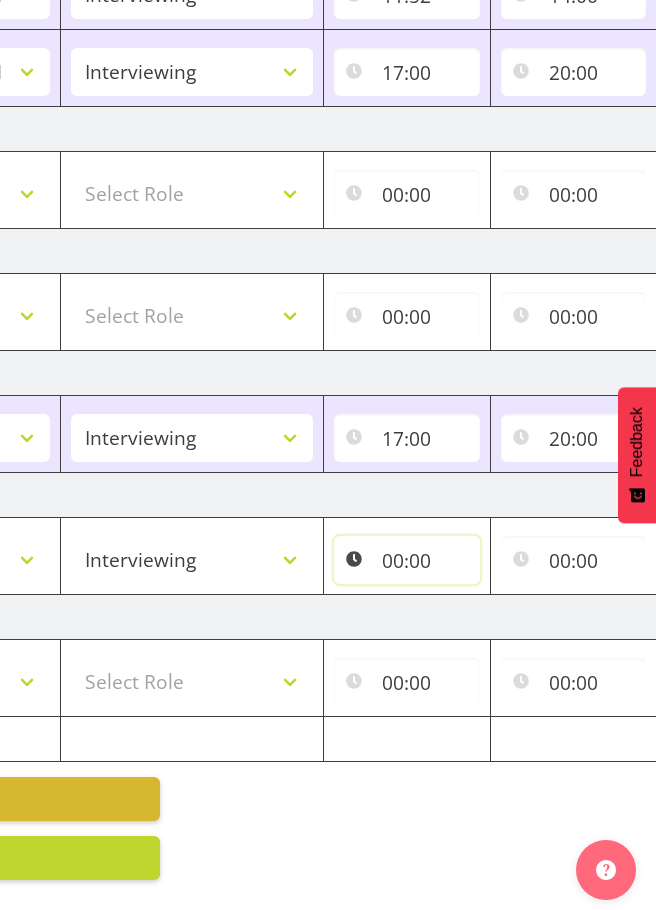 click on "00:00" at bounding box center [407, 560] 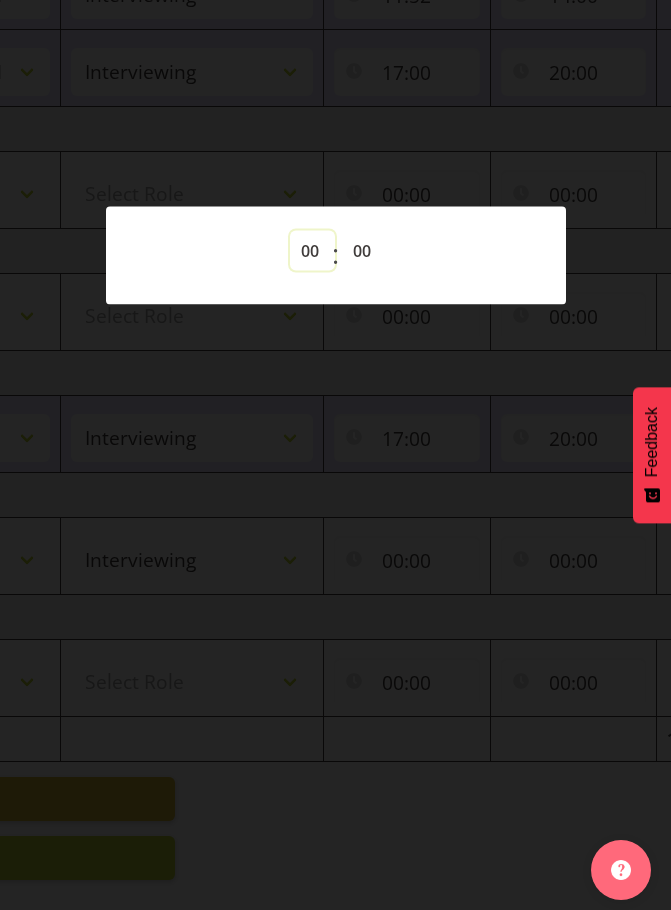 click on "00   01   02   03   04   05   06   07   08   09   10   11   12   13   14   15   16   17   18   19   20   21   22   23" at bounding box center (312, 250) 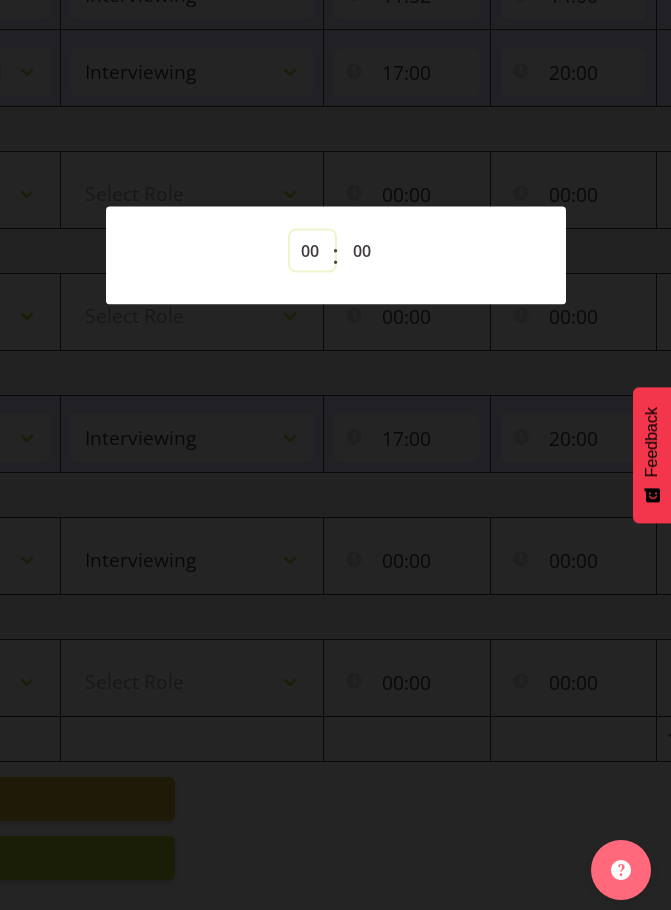 select on "12" 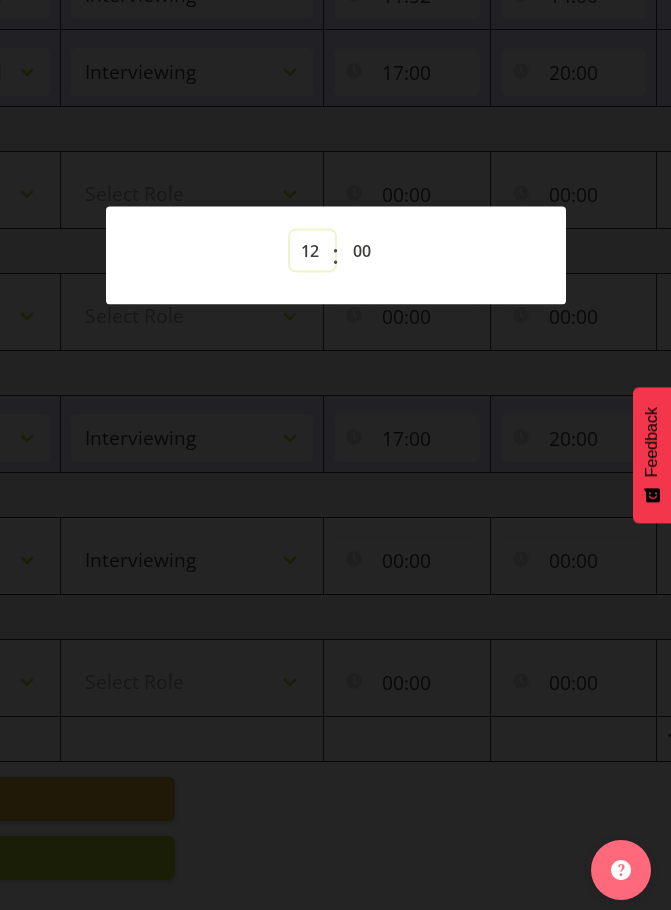 click on "00   01   02   03   04   05   06   07   08   09   10   11   12   13   14   15   16   17   18   19   20   21   22   23" at bounding box center (312, 250) 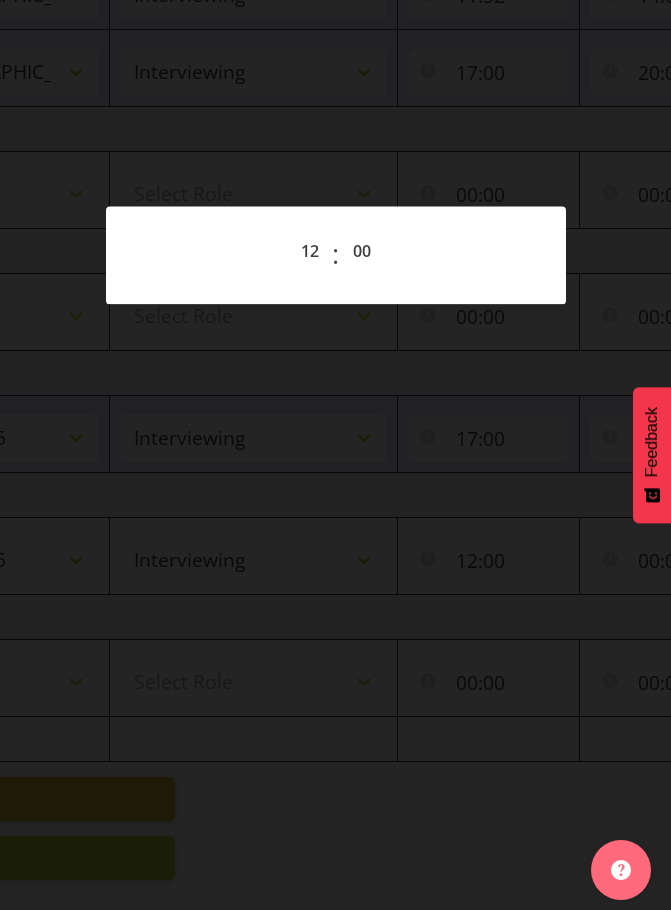 click at bounding box center [335, 455] 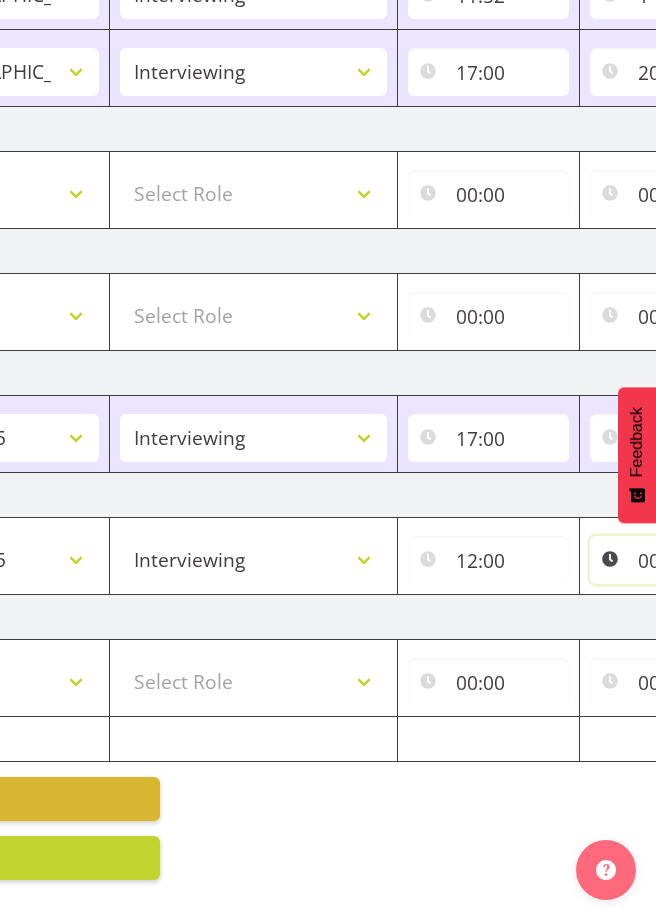 click on "00:00" at bounding box center (670, 560) 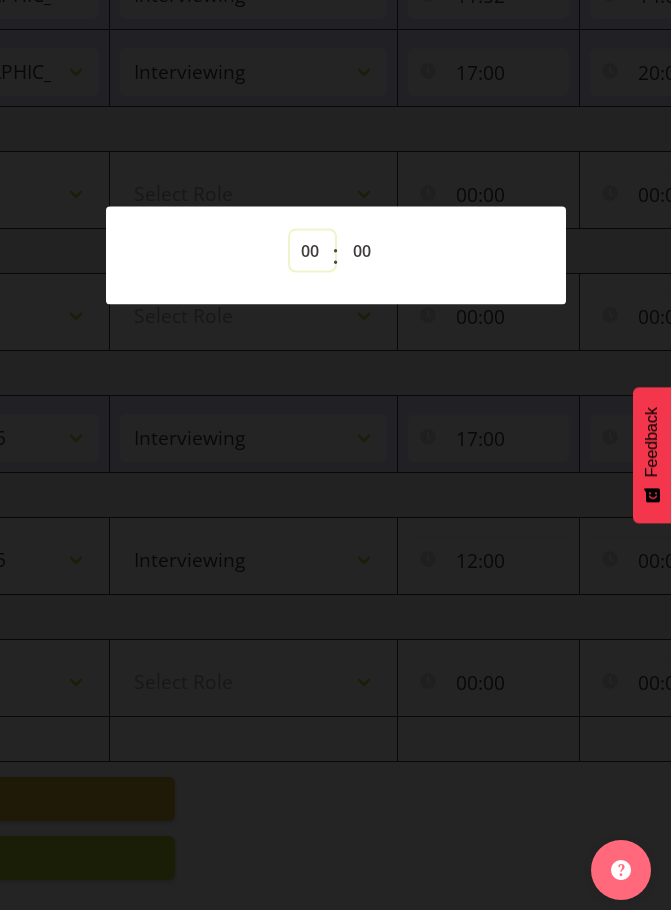 click on "00   01   02   03   04   05   06   07   08   09   10   11   12   13   14   15   16   17   18   19   20   21   22   23" at bounding box center (312, 250) 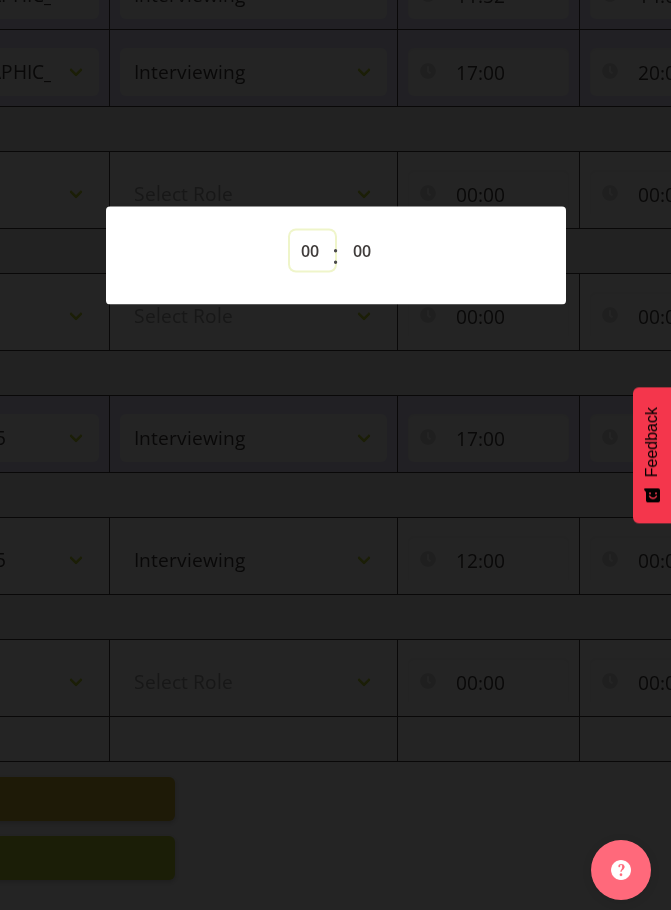 select on "16" 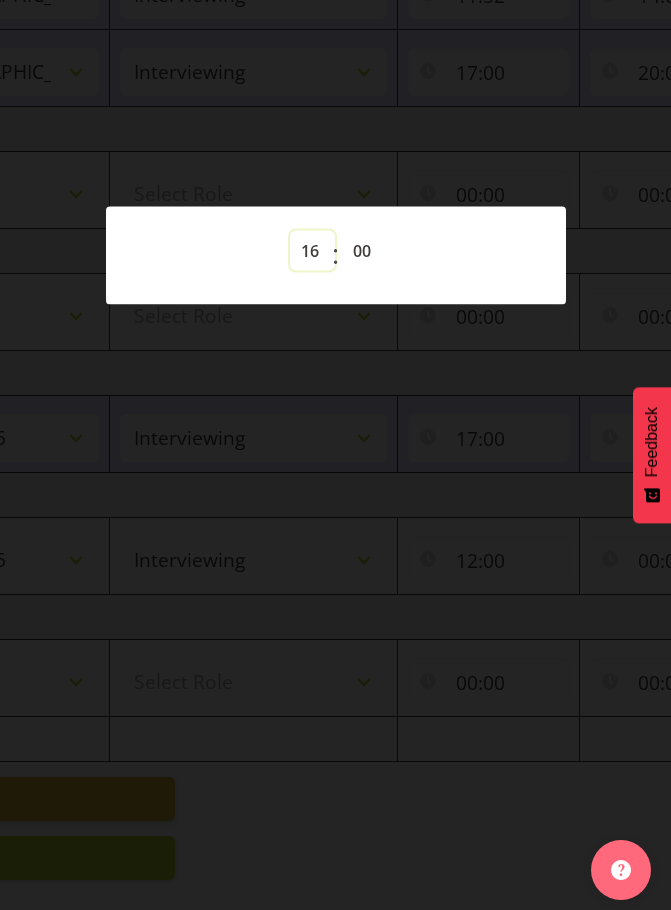 click on "00   01   02   03   04   05   06   07   08   09   10   11   12   13   14   15   16   17   18   19   20   21   22   23" at bounding box center [312, 250] 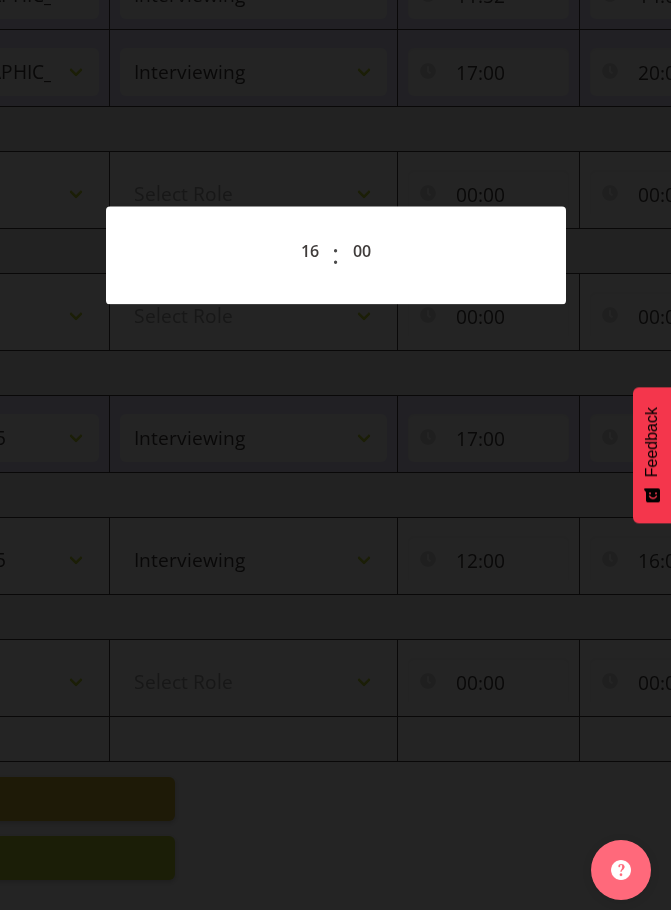 click at bounding box center (335, 455) 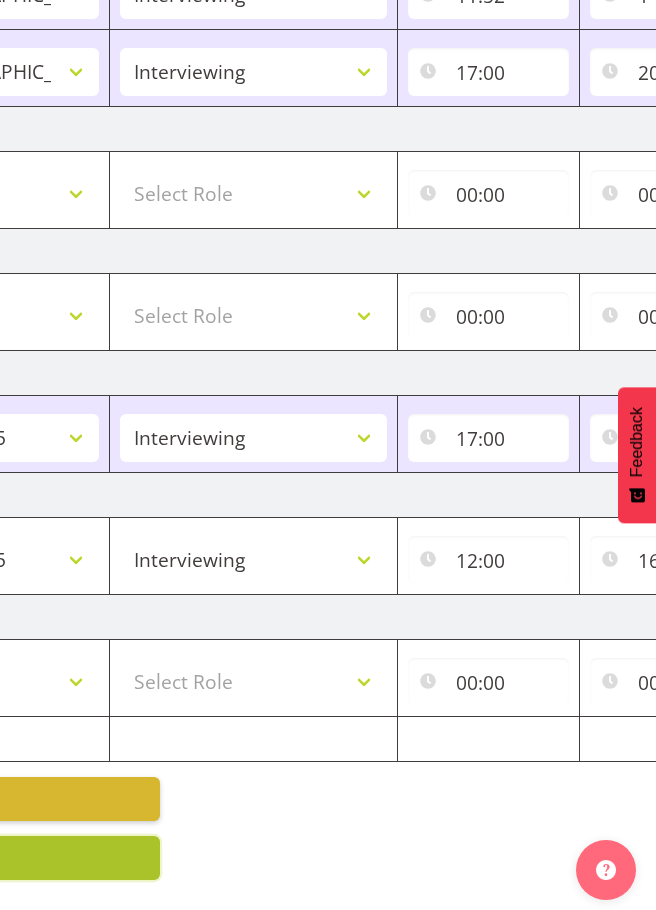 click on "Save
Entries" at bounding box center [-153, 858] 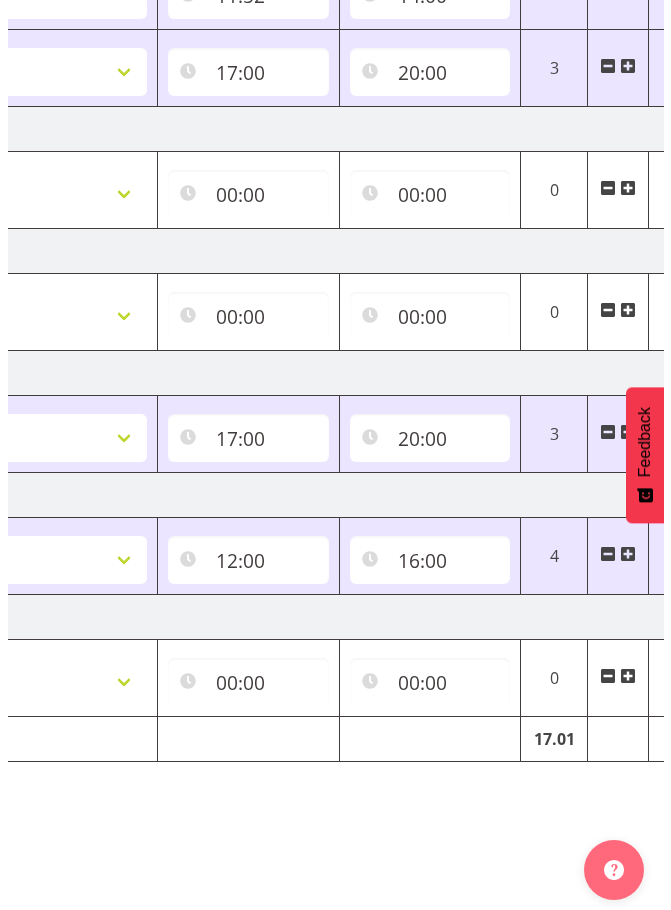 scroll, scrollTop: 0, scrollLeft: 759, axis: horizontal 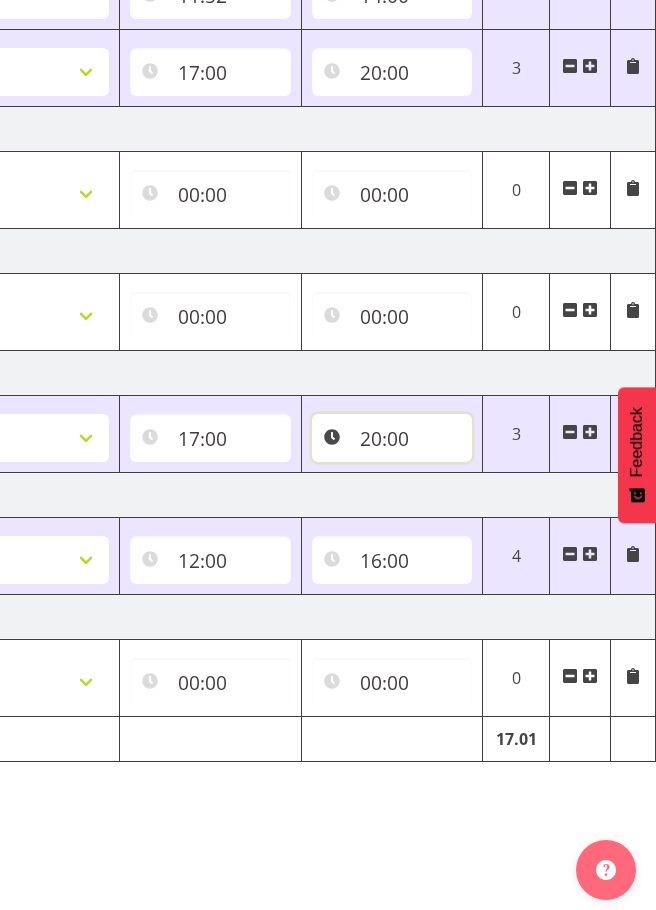 click on "20:00" at bounding box center (392, 438) 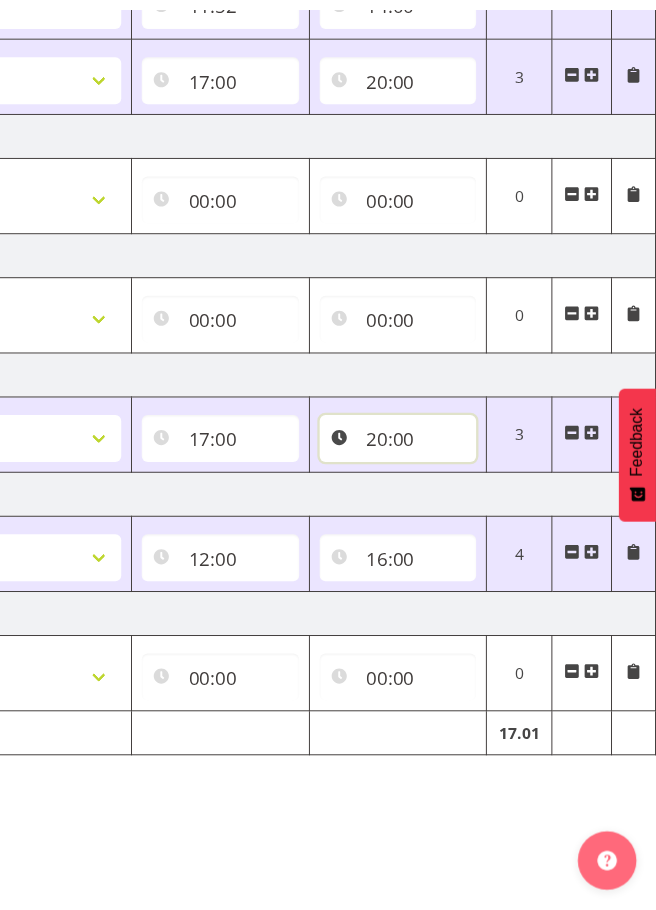 scroll, scrollTop: 0, scrollLeft: 744, axis: horizontal 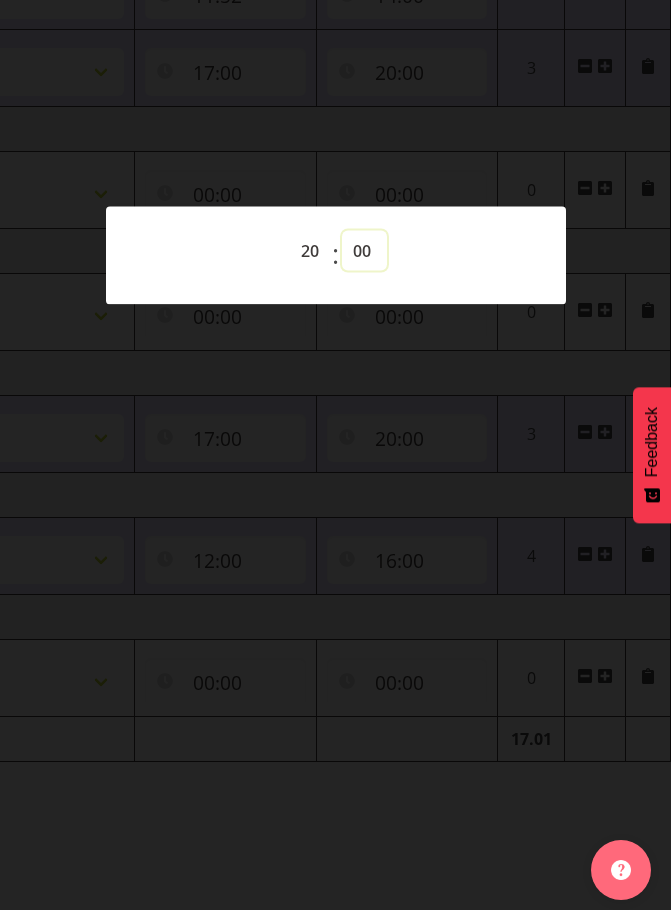 click on "00   01   02   03   04   05   06   07   08   09   10   11   12   13   14   15   16   17   18   19   20   21   22   23   24   25   26   27   28   29   30   31   32   33   34   35   36   37   38   39   40   41   42   43   44   45   46   47   48   49   50   51   52   53   54   55   56   57   58   59" at bounding box center (364, 250) 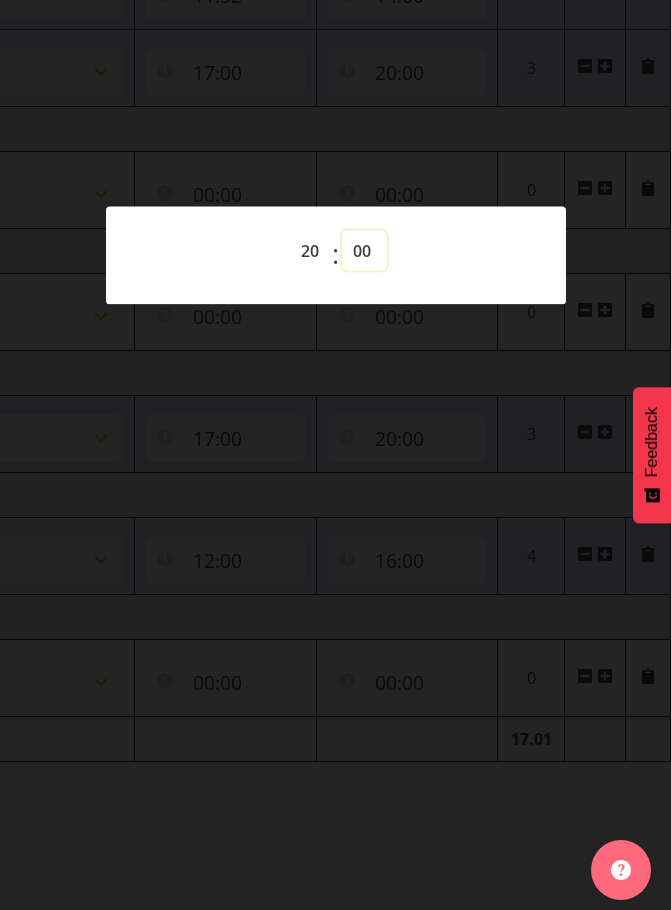 select on "10" 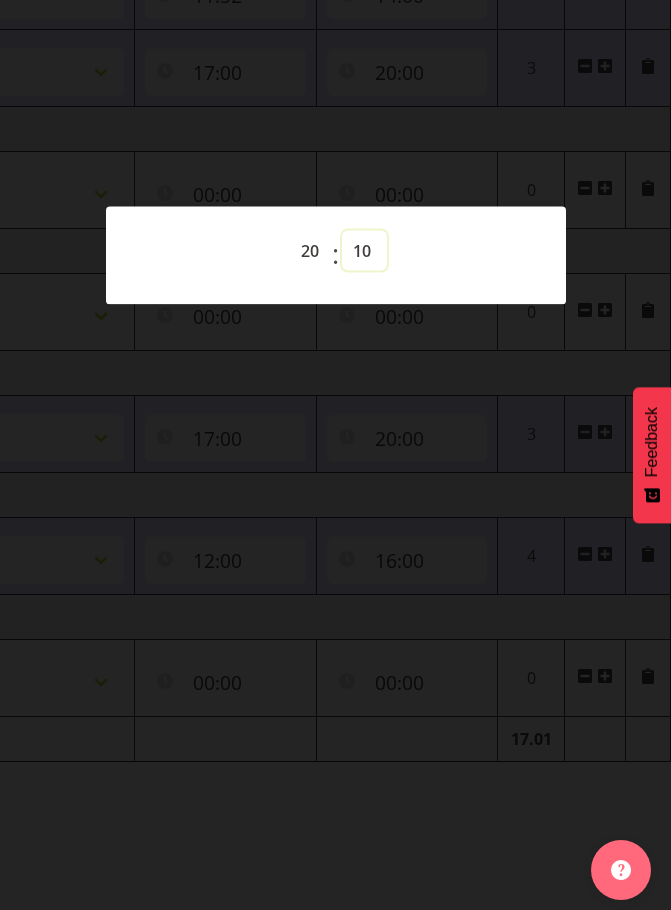 click on "00   01   02   03   04   05   06   07   08   09   10   11   12   13   14   15   16   17   18   19   20   21   22   23   24   25   26   27   28   29   30   31   32   33   34   35   36   37   38   39   40   41   42   43   44   45   46   47   48   49   50   51   52   53   54   55   56   57   58   59" at bounding box center [364, 250] 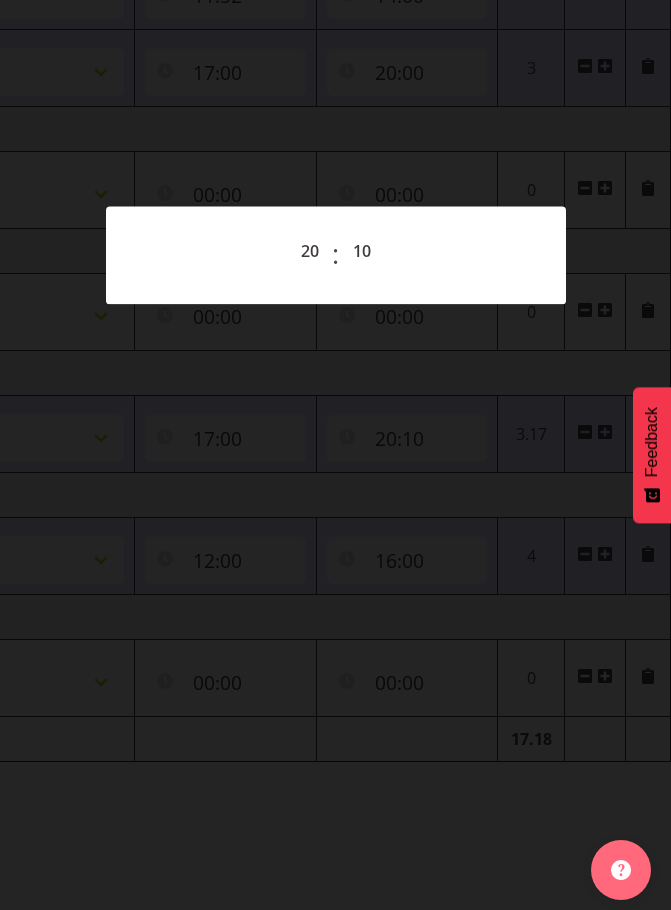 click at bounding box center (335, 455) 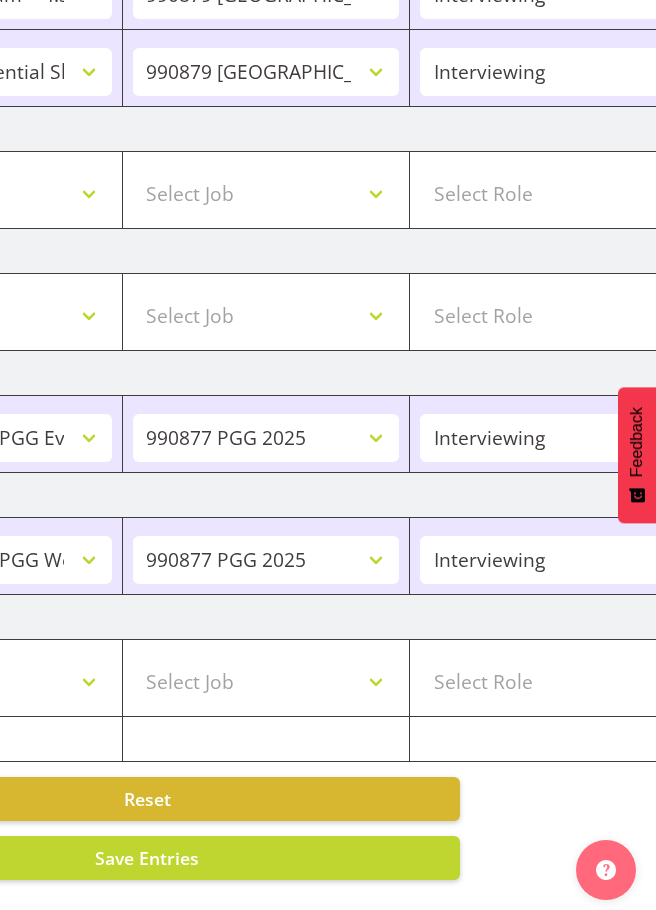 scroll, scrollTop: 0, scrollLeft: 158, axis: horizontal 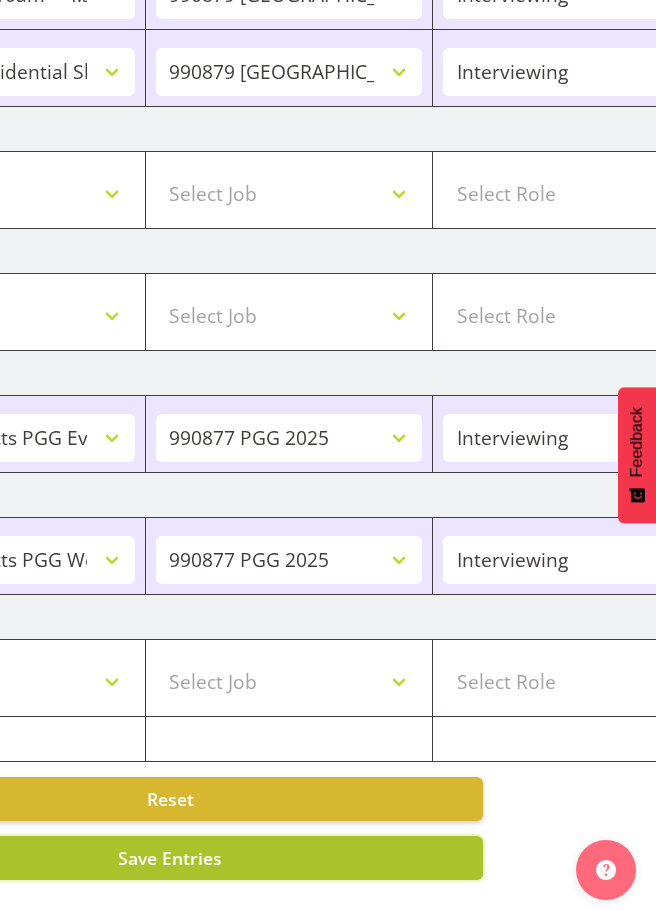 click on "Save
Entries" at bounding box center (170, 858) 